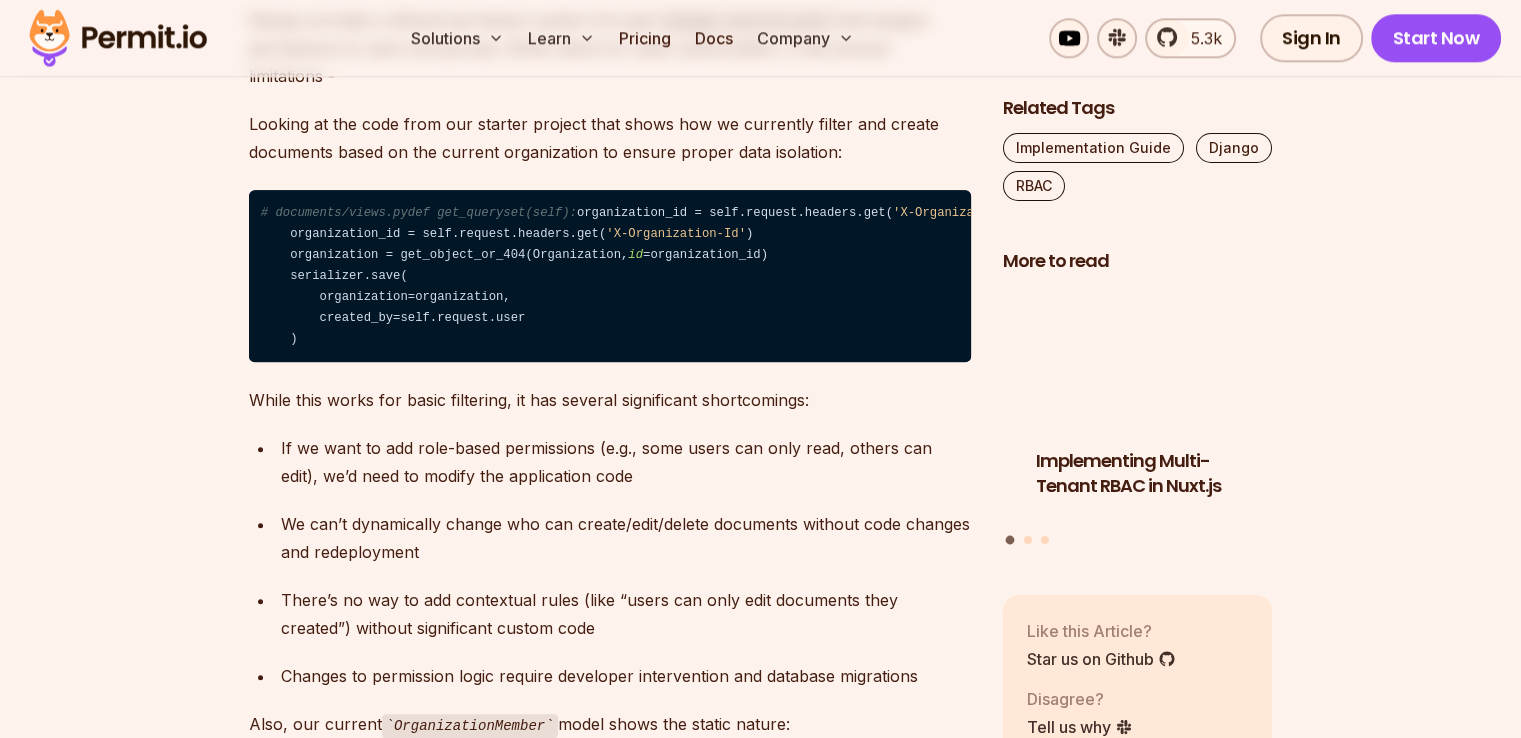 scroll, scrollTop: 0, scrollLeft: 0, axis: both 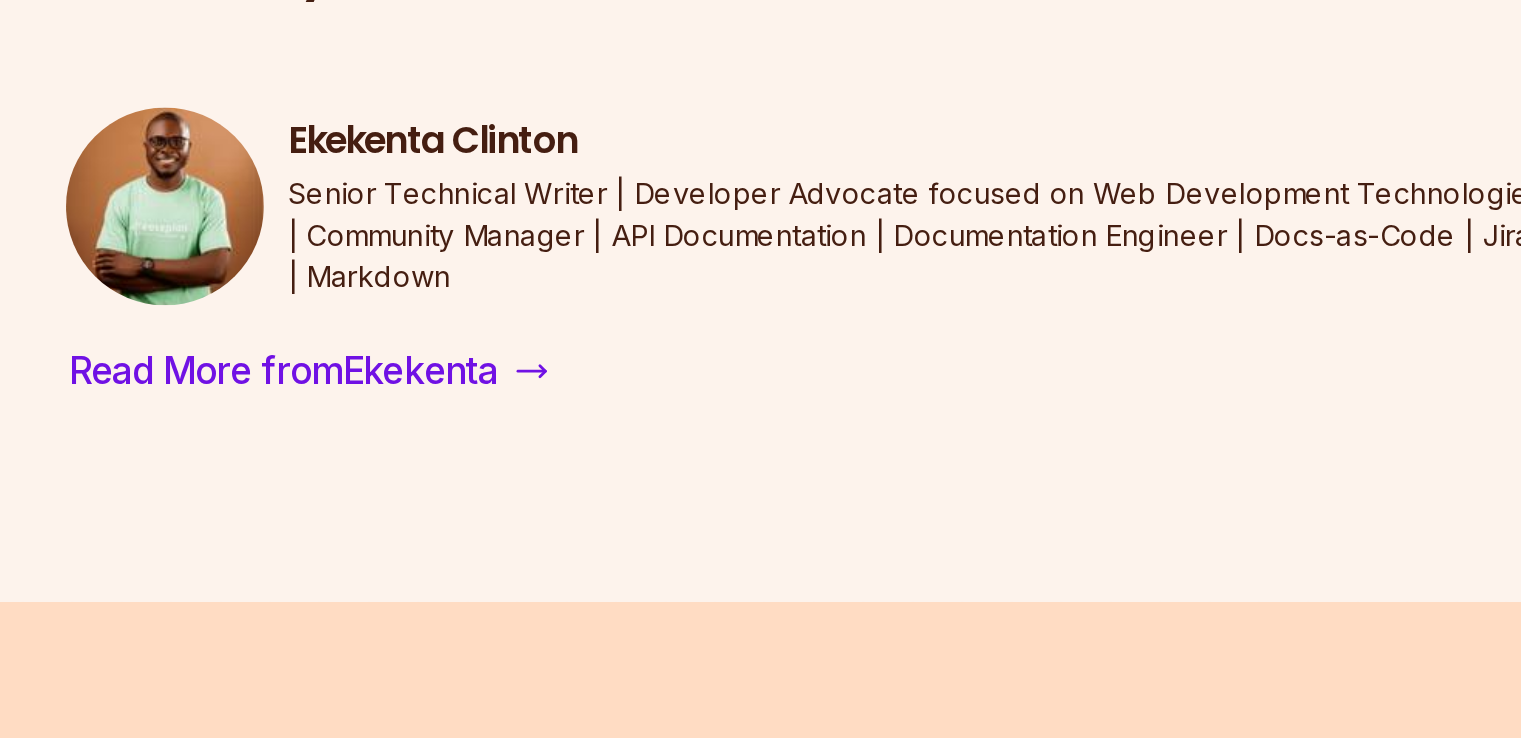 drag, startPoint x: 546, startPoint y: 564, endPoint x: 466, endPoint y: 504, distance: 100 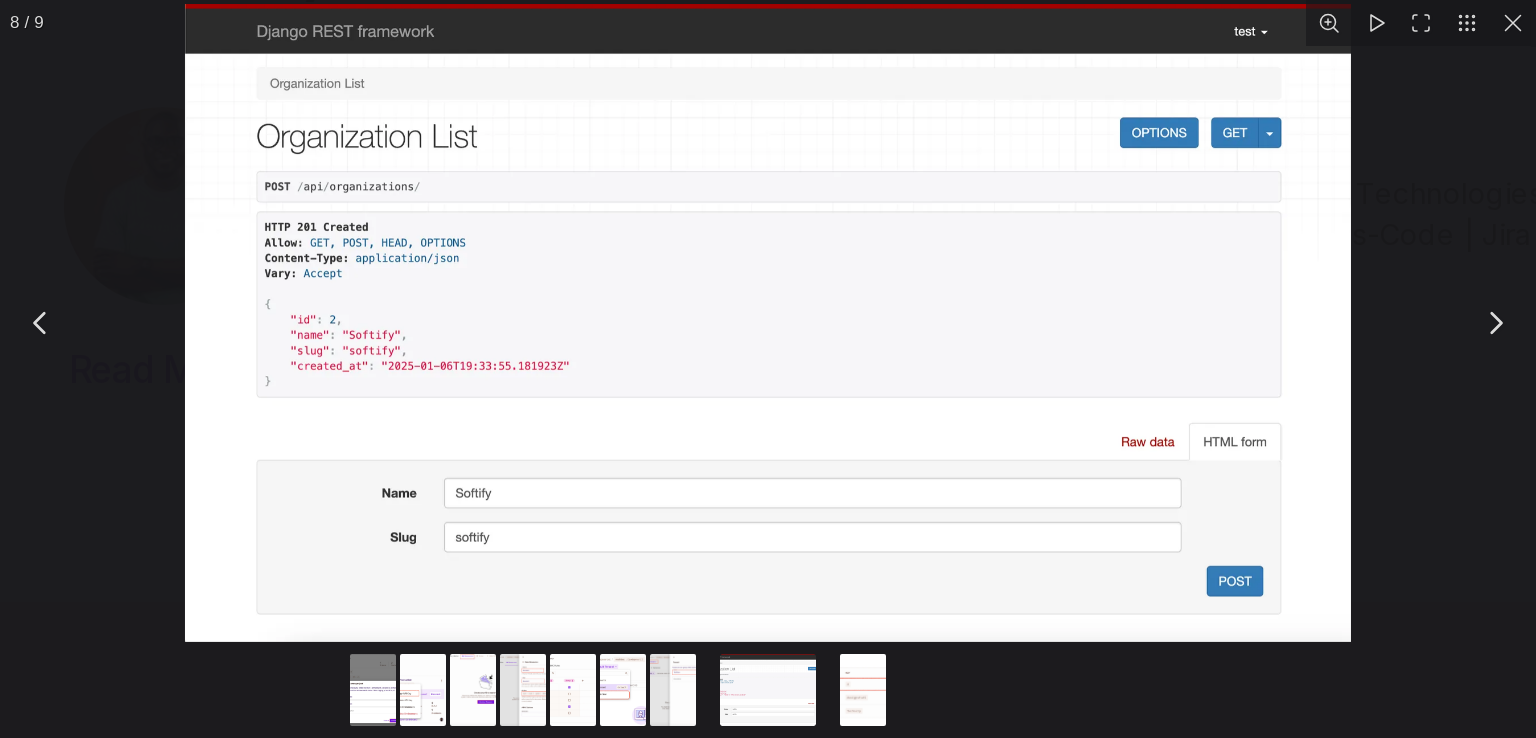 click at bounding box center [590, 437] 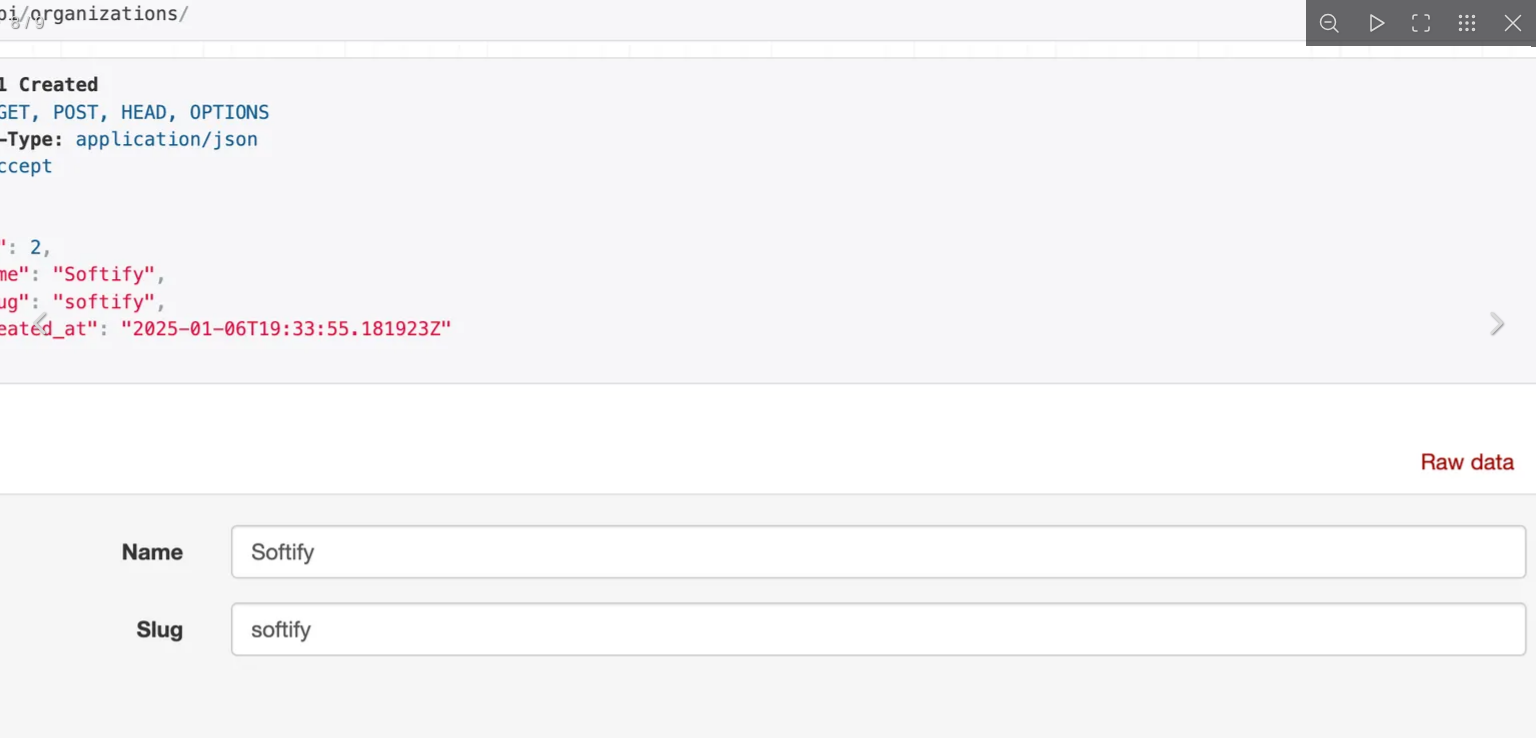click at bounding box center (605, 404) 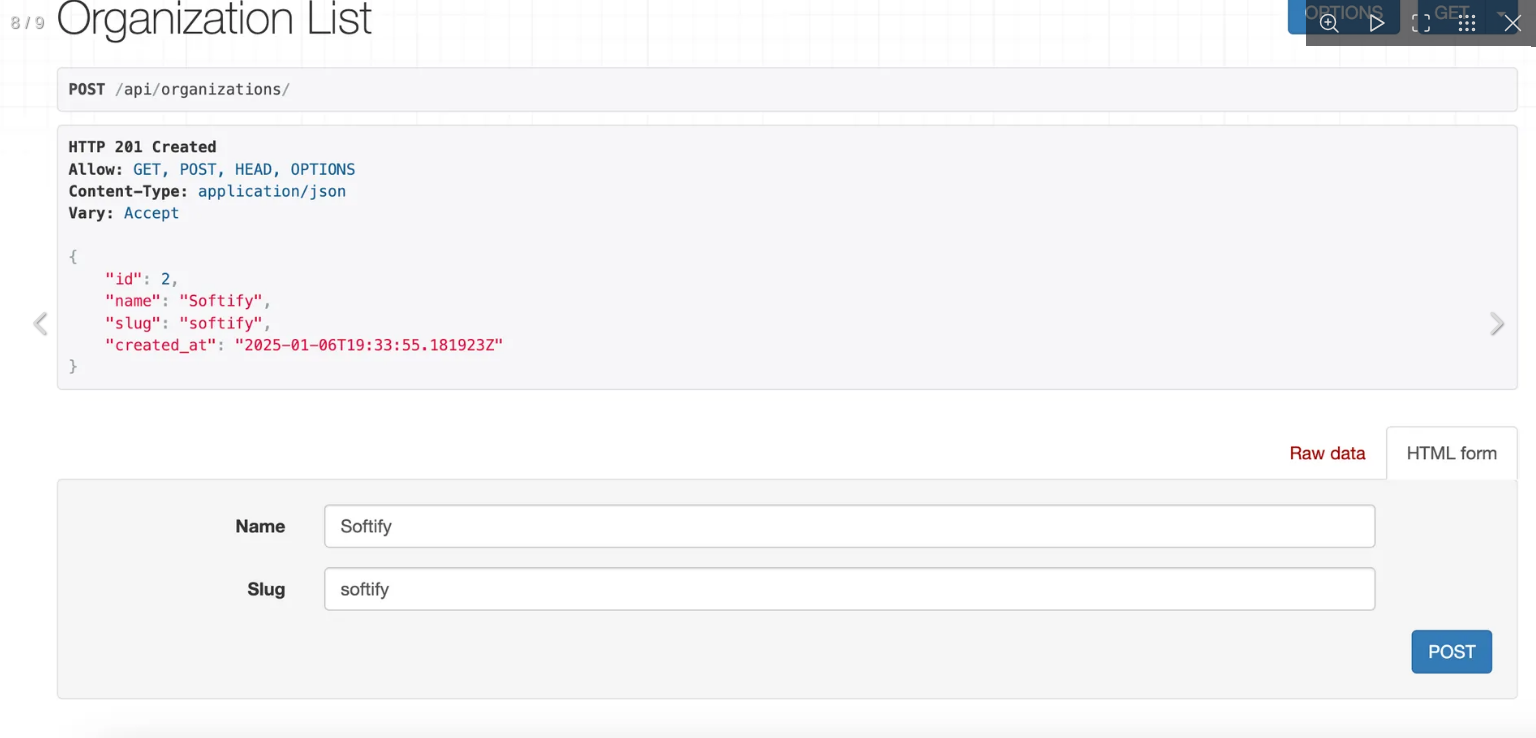 click at bounding box center [598, 418] 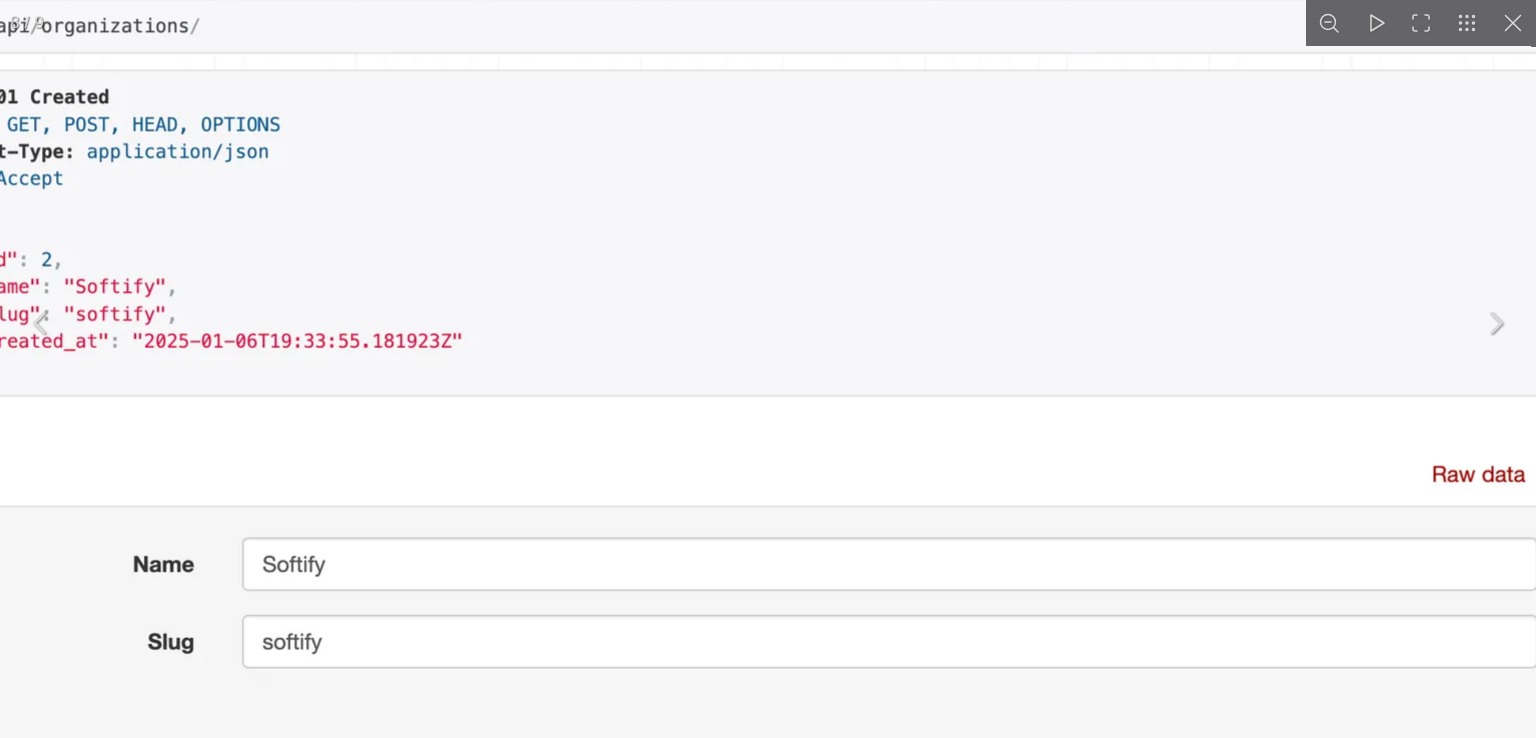 click at bounding box center [611, 410] 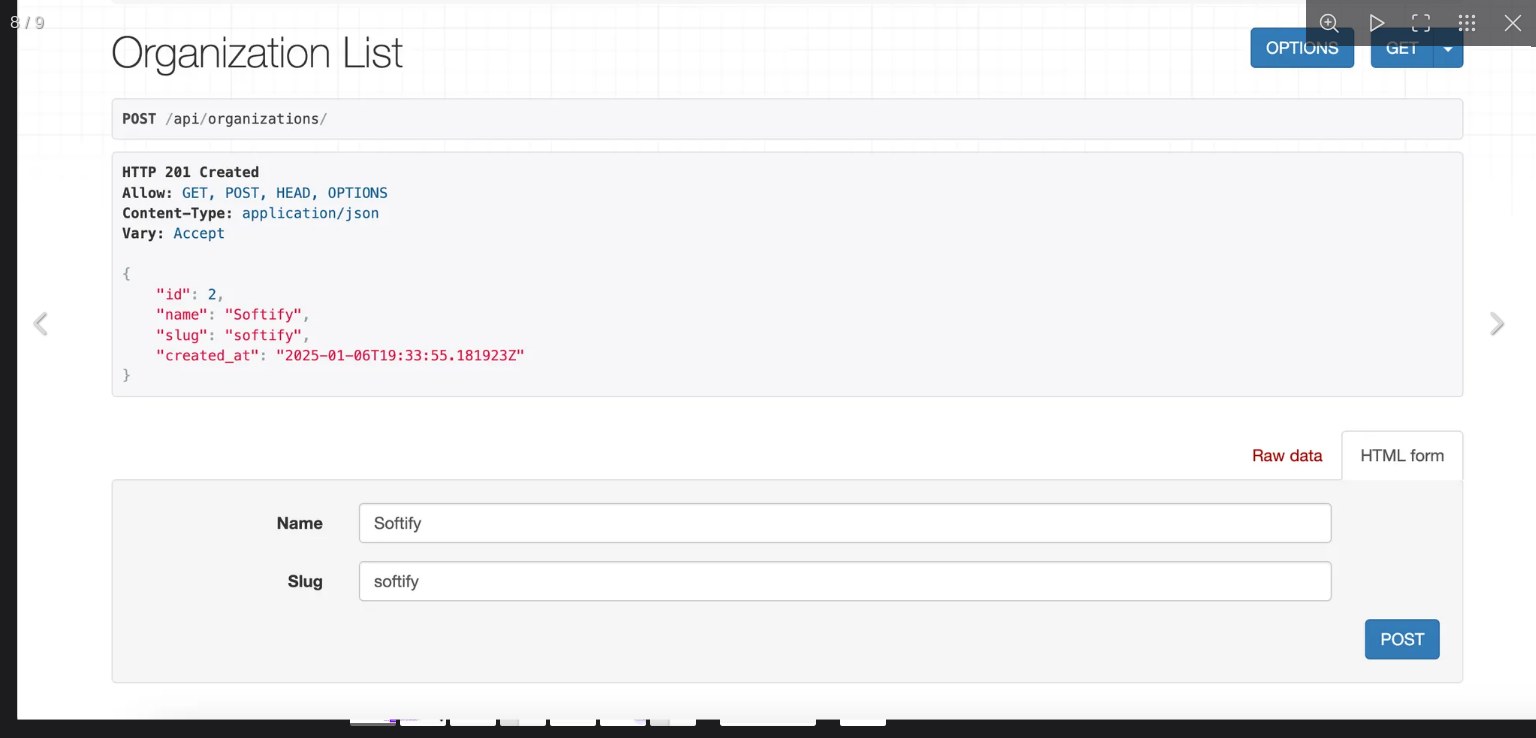 click at bounding box center [598, 426] 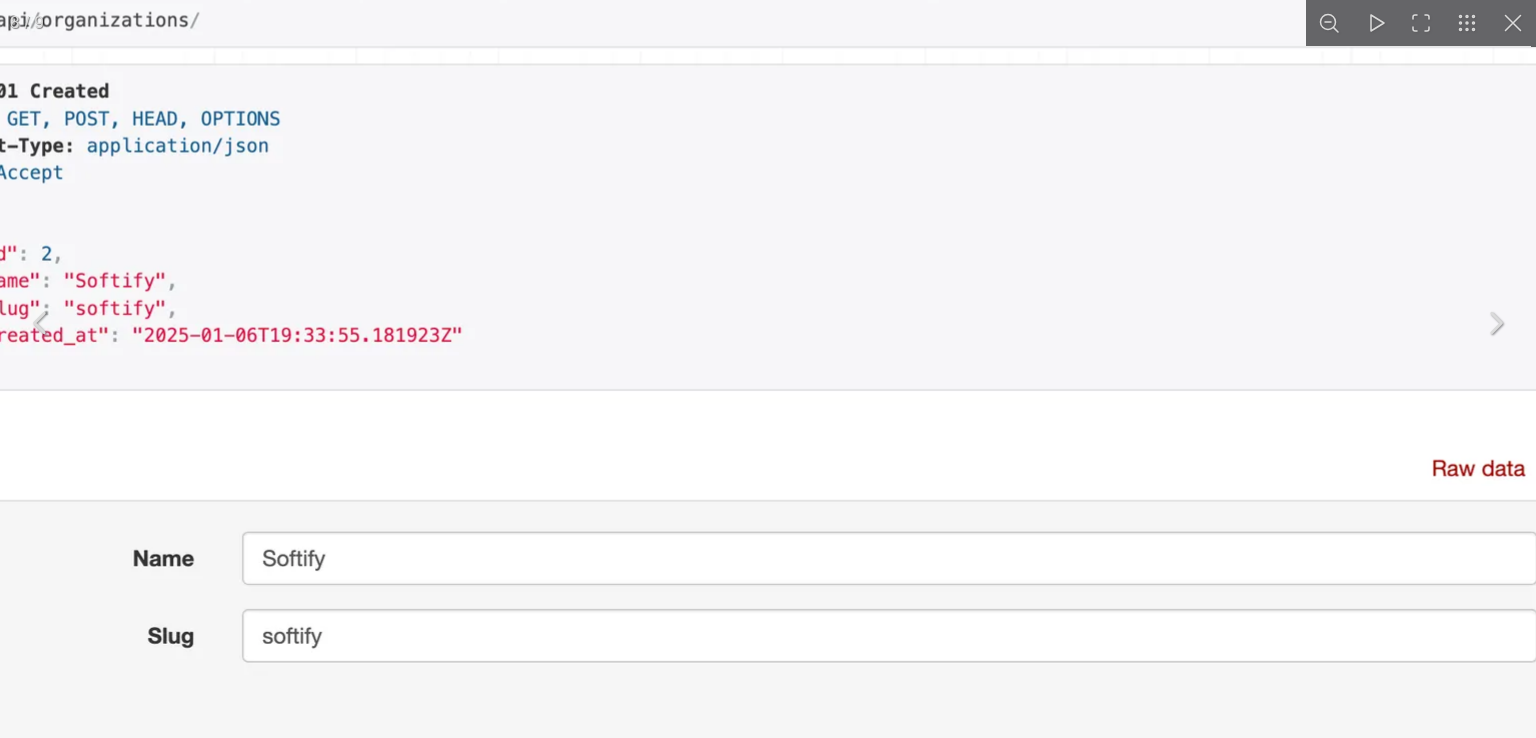 click at bounding box center [951, 292] 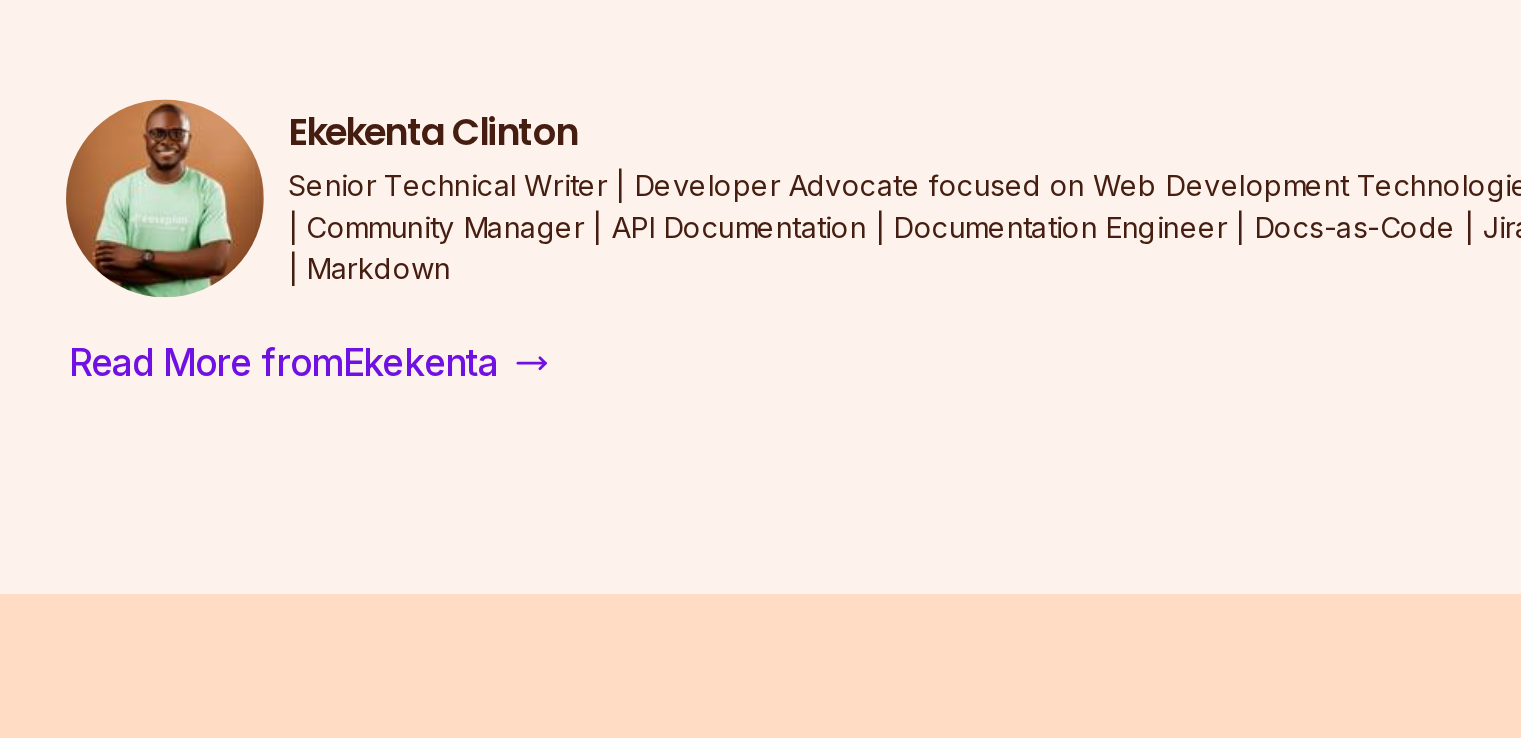 scroll, scrollTop: 12068, scrollLeft: 0, axis: vertical 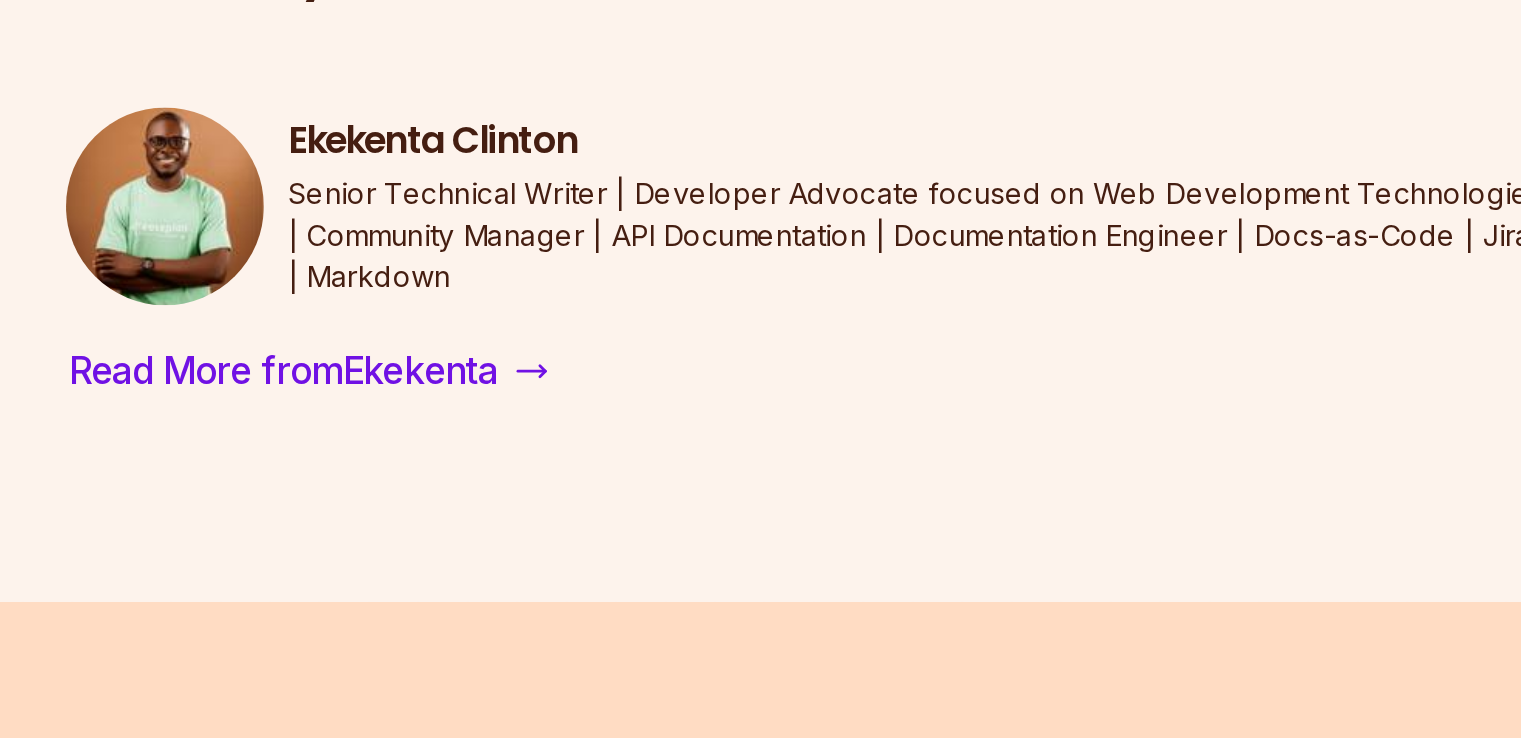 click at bounding box center (610, -965) 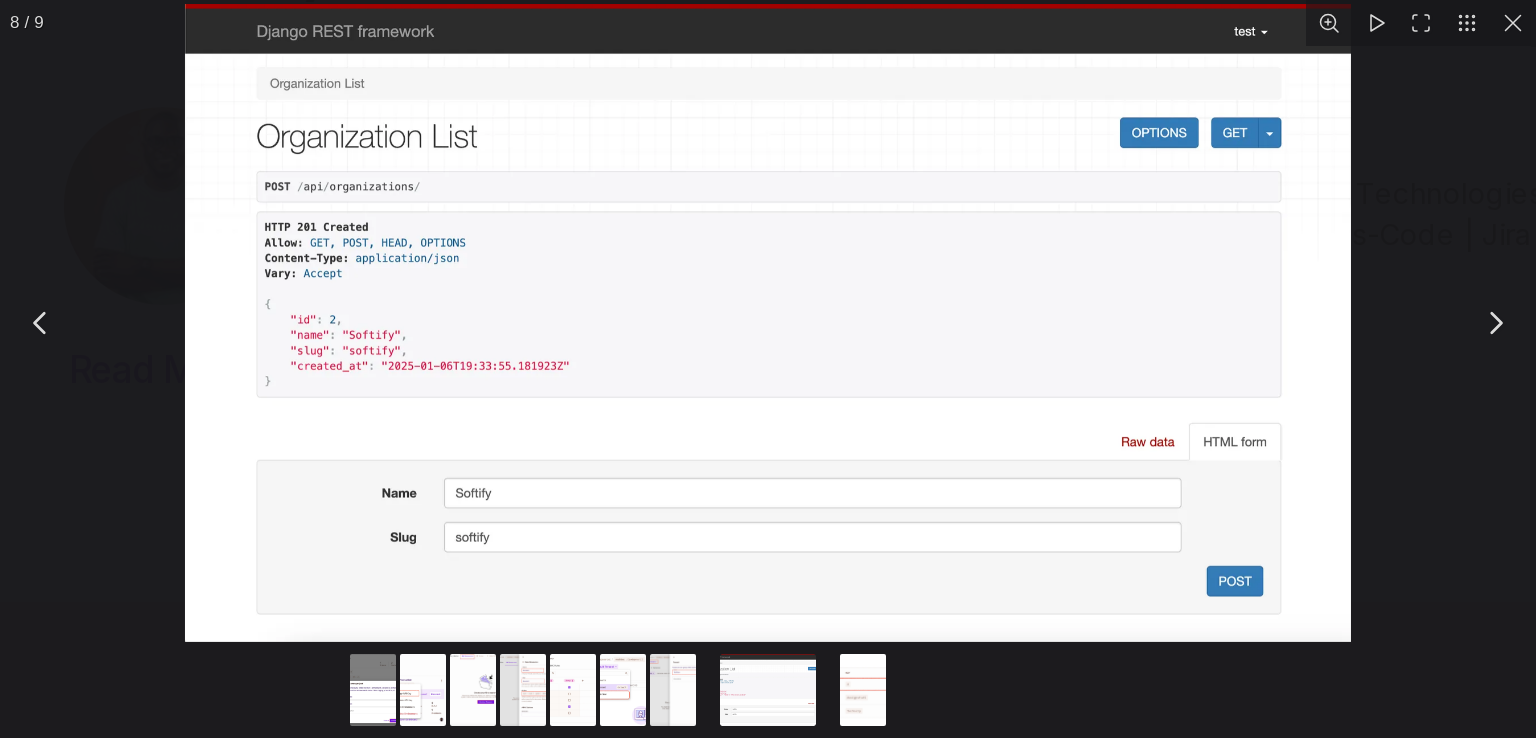 click at bounding box center (942, 437) 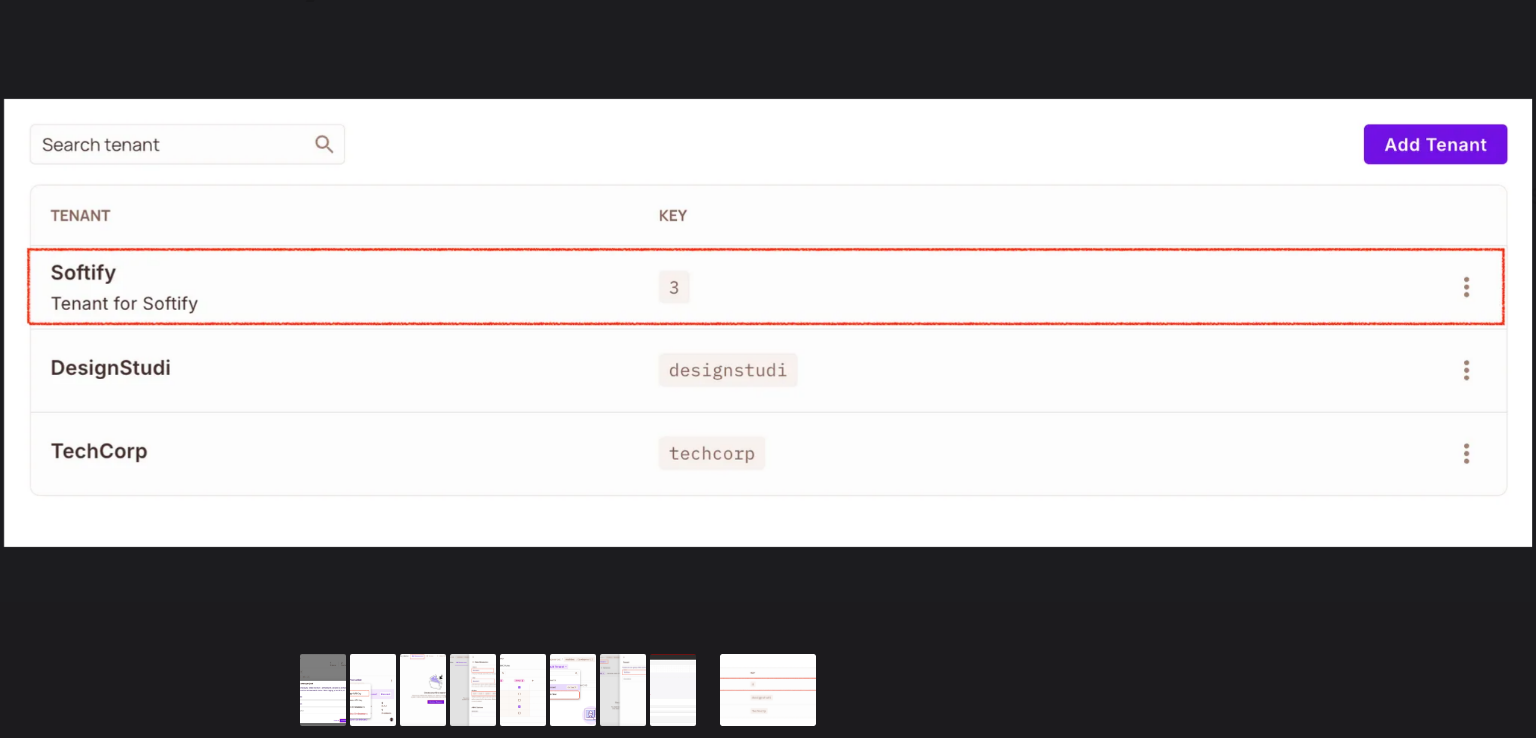click at bounding box center [942, 437] 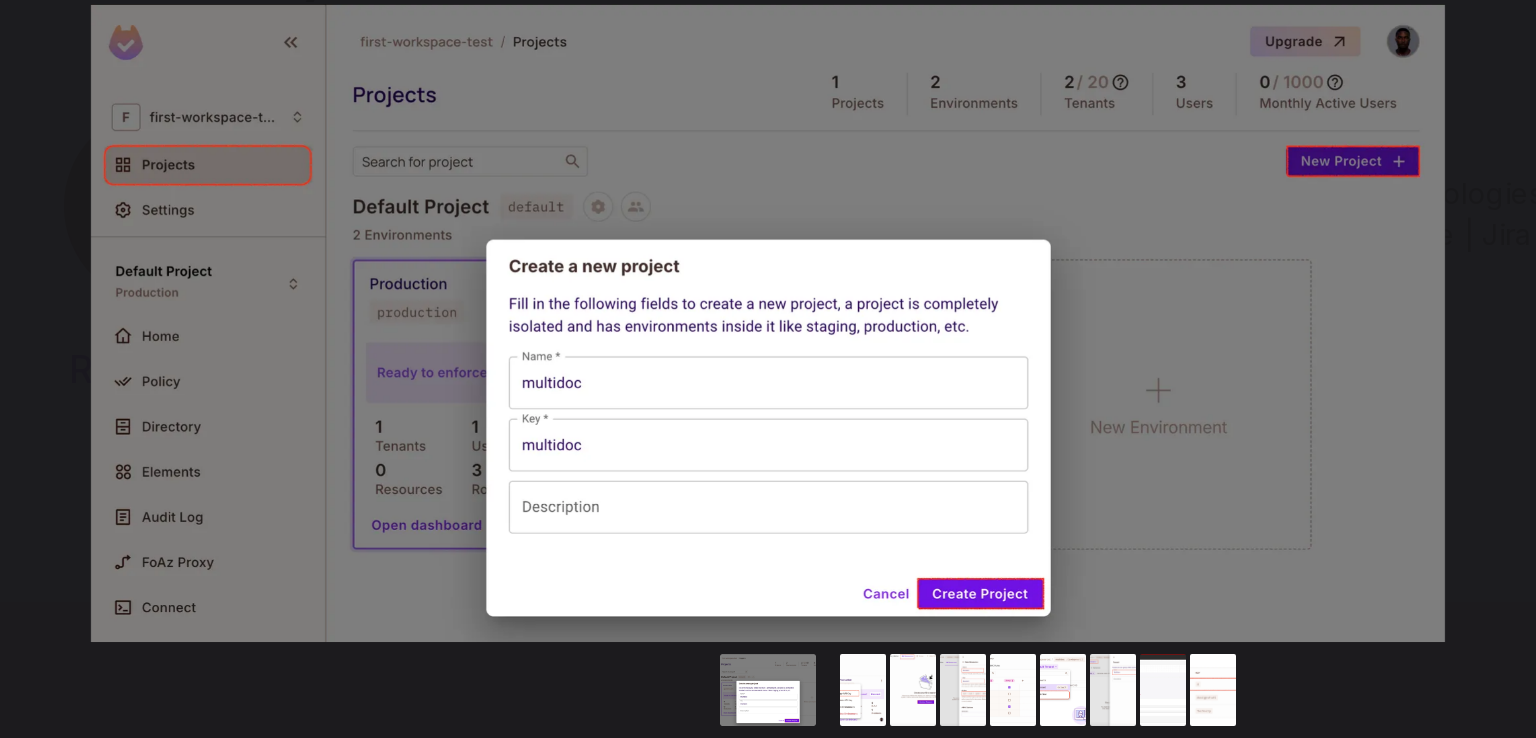 click at bounding box center [942, 437] 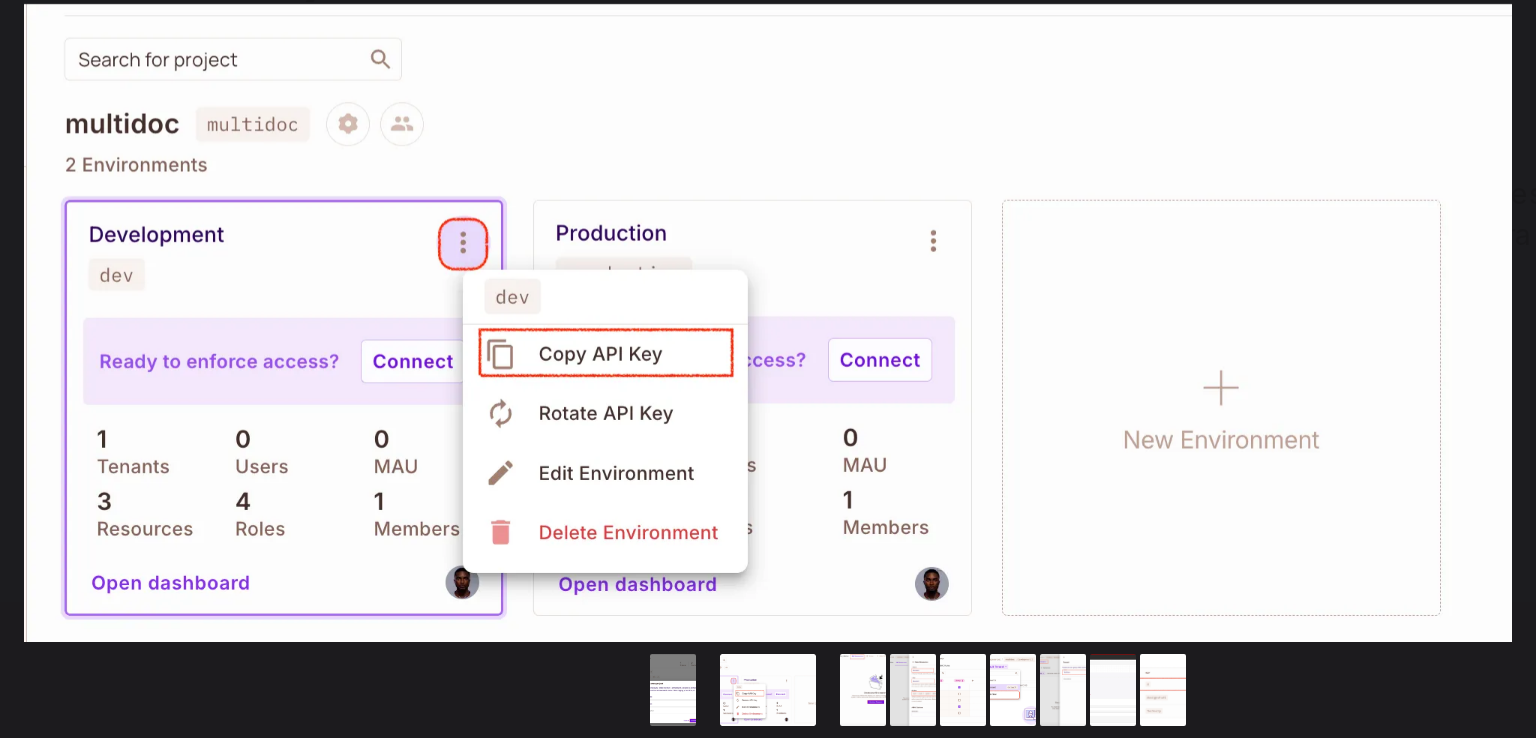 click at bounding box center (942, 437) 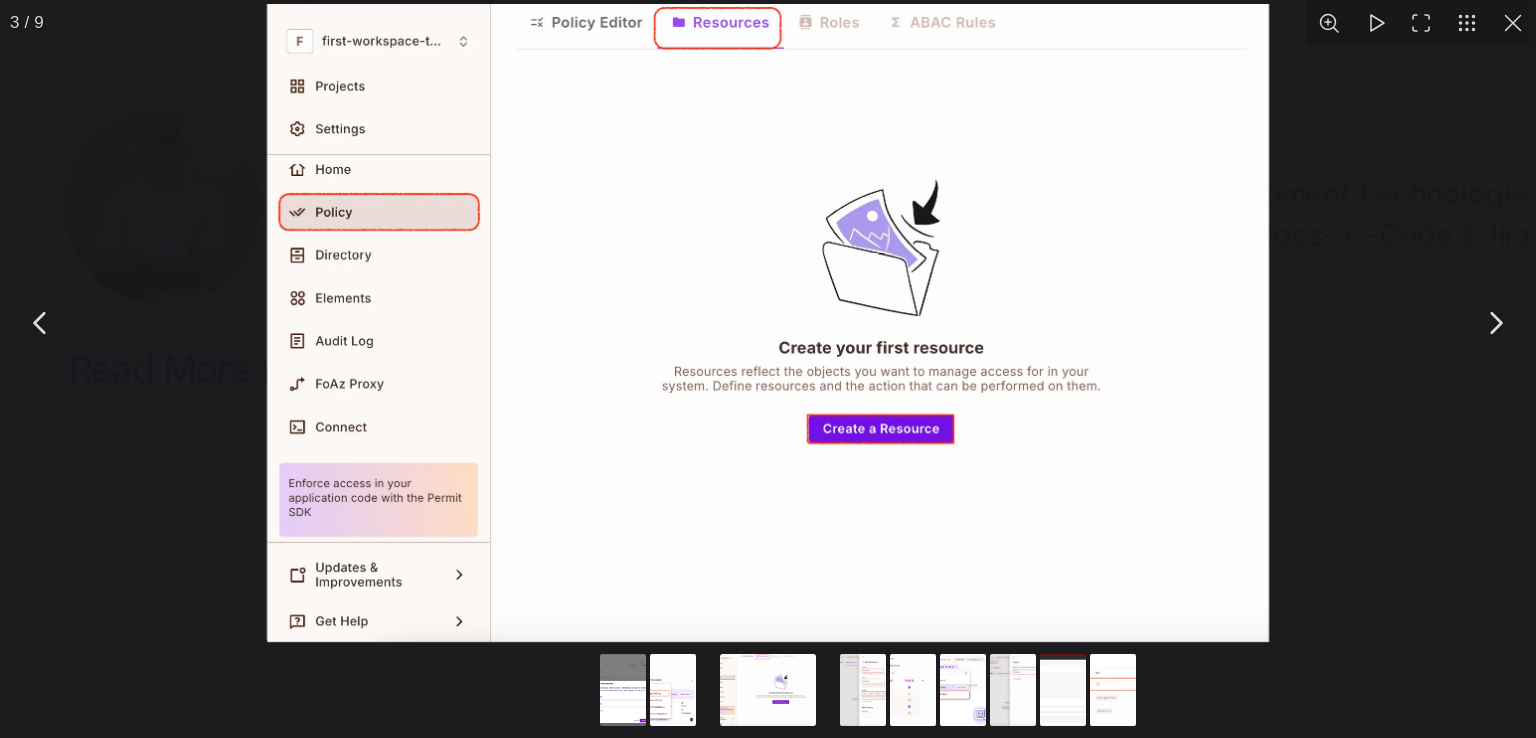 click at bounding box center [589, 437] 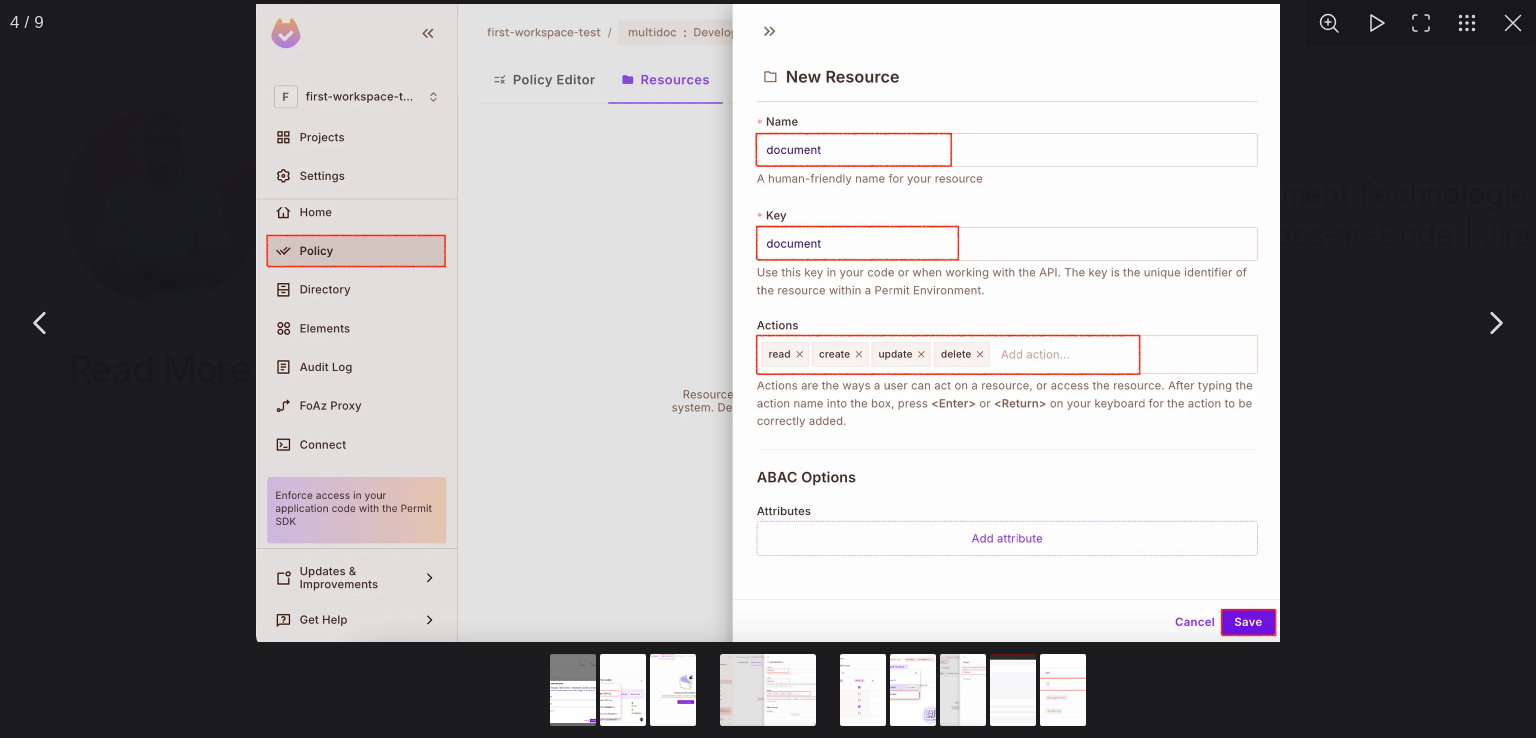 click at bounding box center [942, 437] 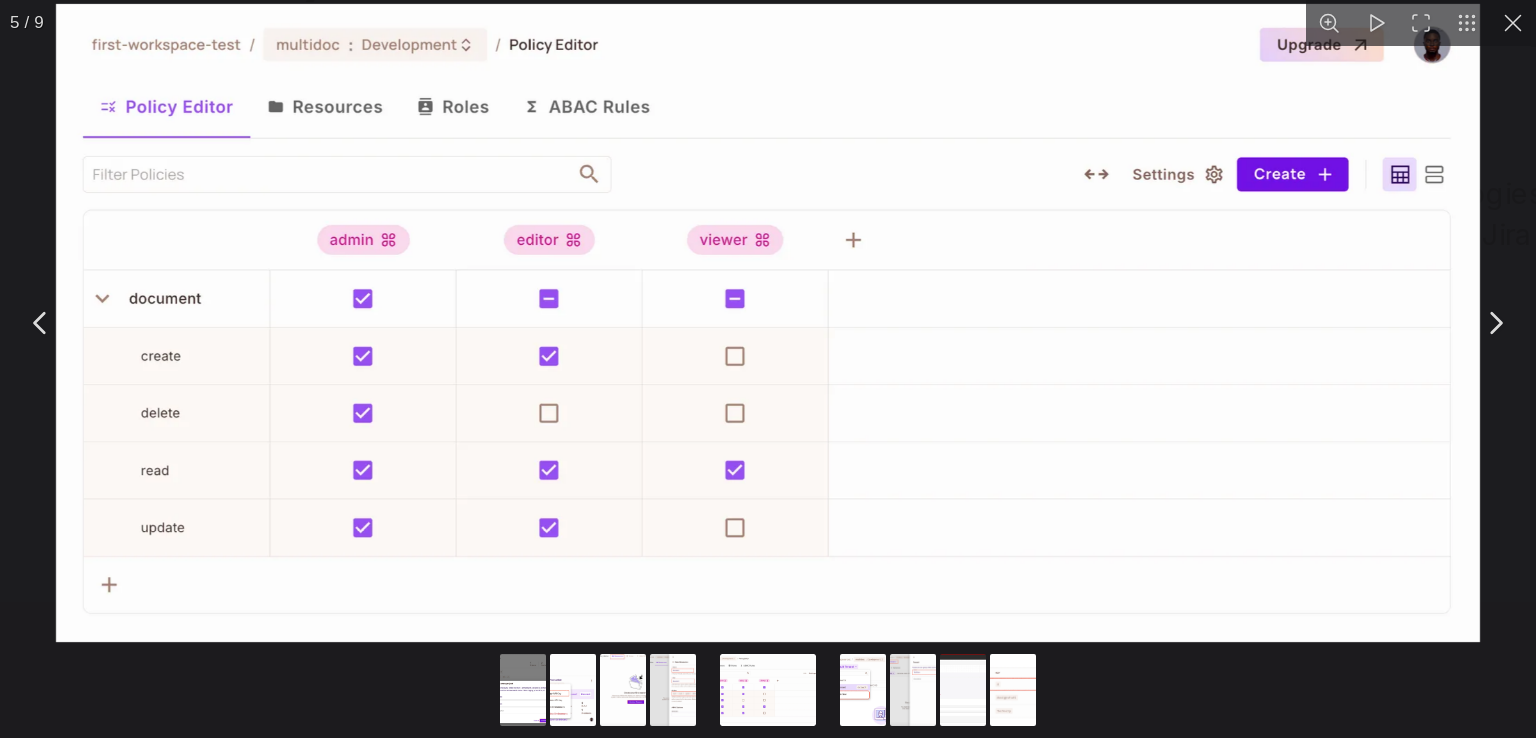 click at bounding box center [951, 292] 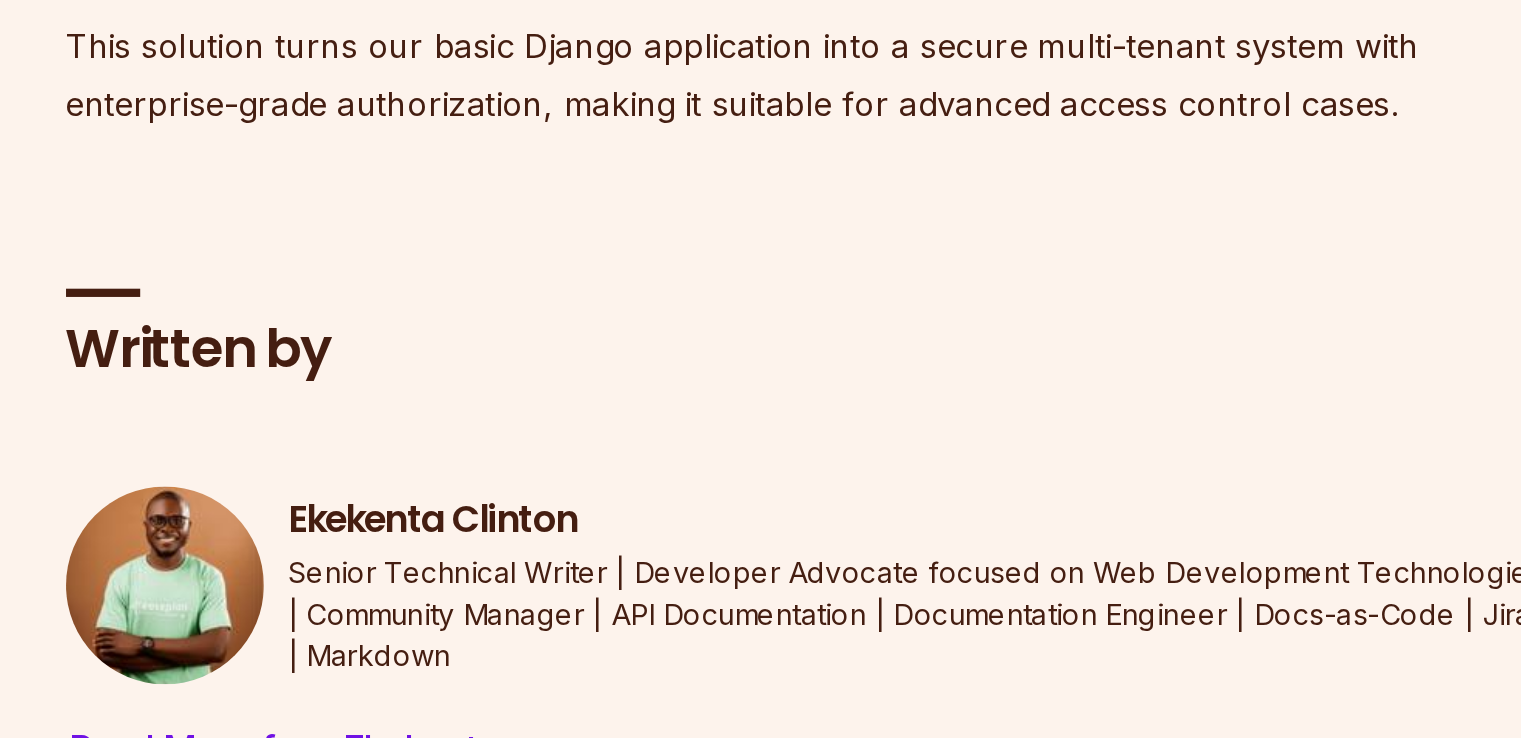 scroll, scrollTop: 12068, scrollLeft: 0, axis: vertical 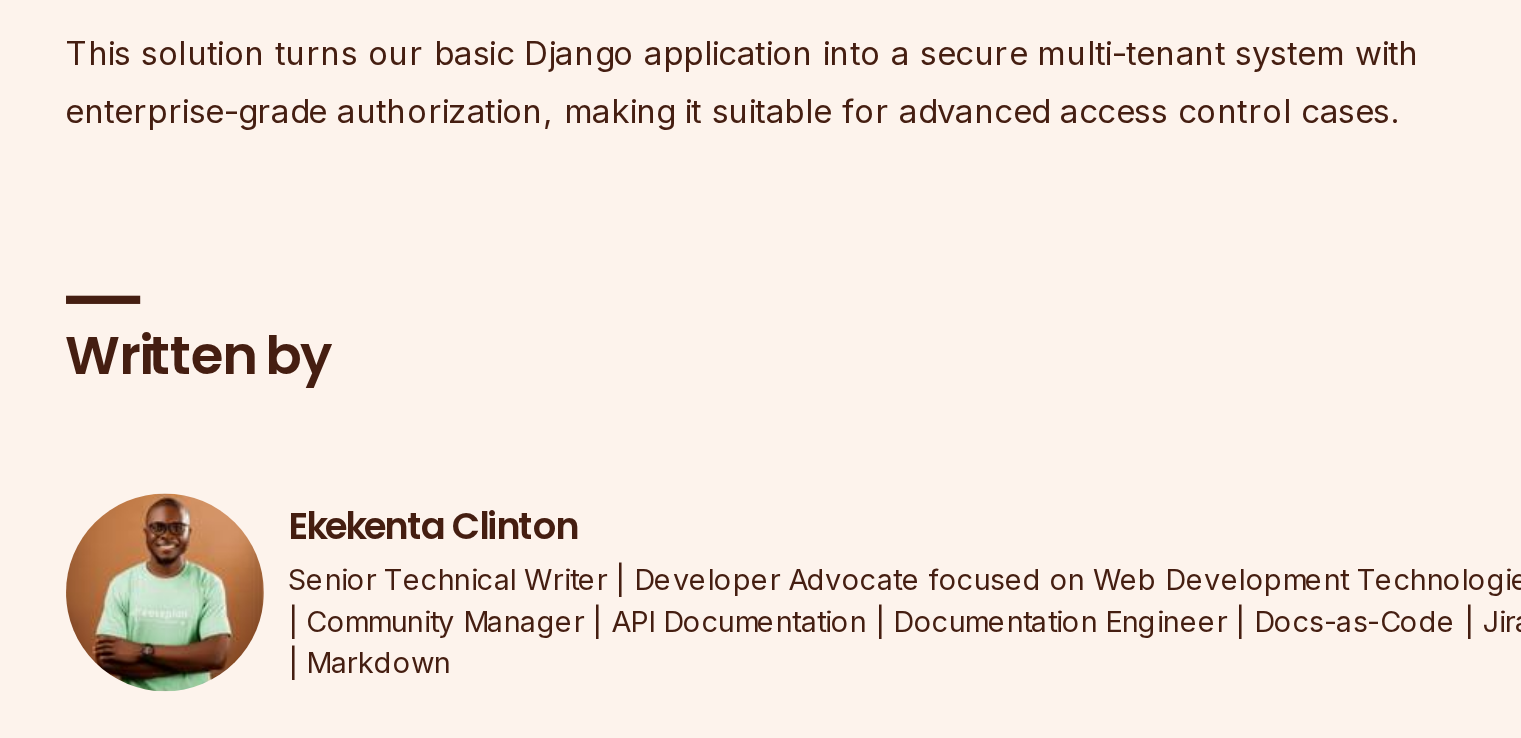 click on "Role-Based Access Control (RBAC)  is a method used to manage access permissions based on users’ roles within an application. It’s a crucial feature for modern applications, especially multi-tenant ones, where each organization or tenant might have different permission requirements. Django provides a built-in permissions system known as  Django authorization , which comes with  Django permissions  for access control. However, this standard approach is static and can not handle modern multi-tenant authorization needs or complex business logic. This means we need a more customized way of doing authorization. In this tutorial, you will learn how to: Define roles and permissions that users can have (e.g., Admin, Editor, Viewer) and what actions they can perform(create, view, update, delete) without code changes. Handle multi-tenant authorization, where each organization can have its permission structure. Implement server-side checks to verify user permissions before allowing them to perform any action. )" at bounding box center [610, -5311] 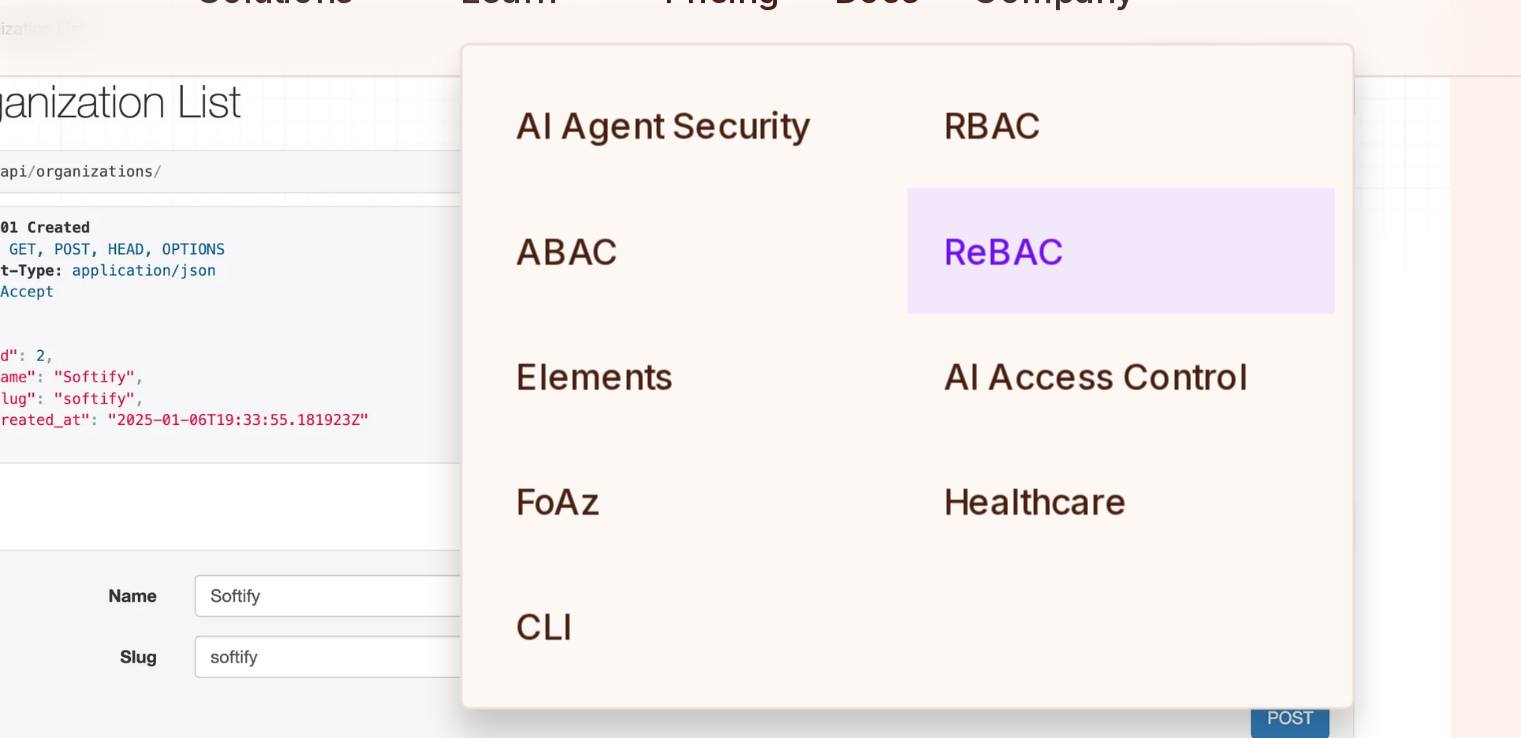 scroll, scrollTop: 10899, scrollLeft: 0, axis: vertical 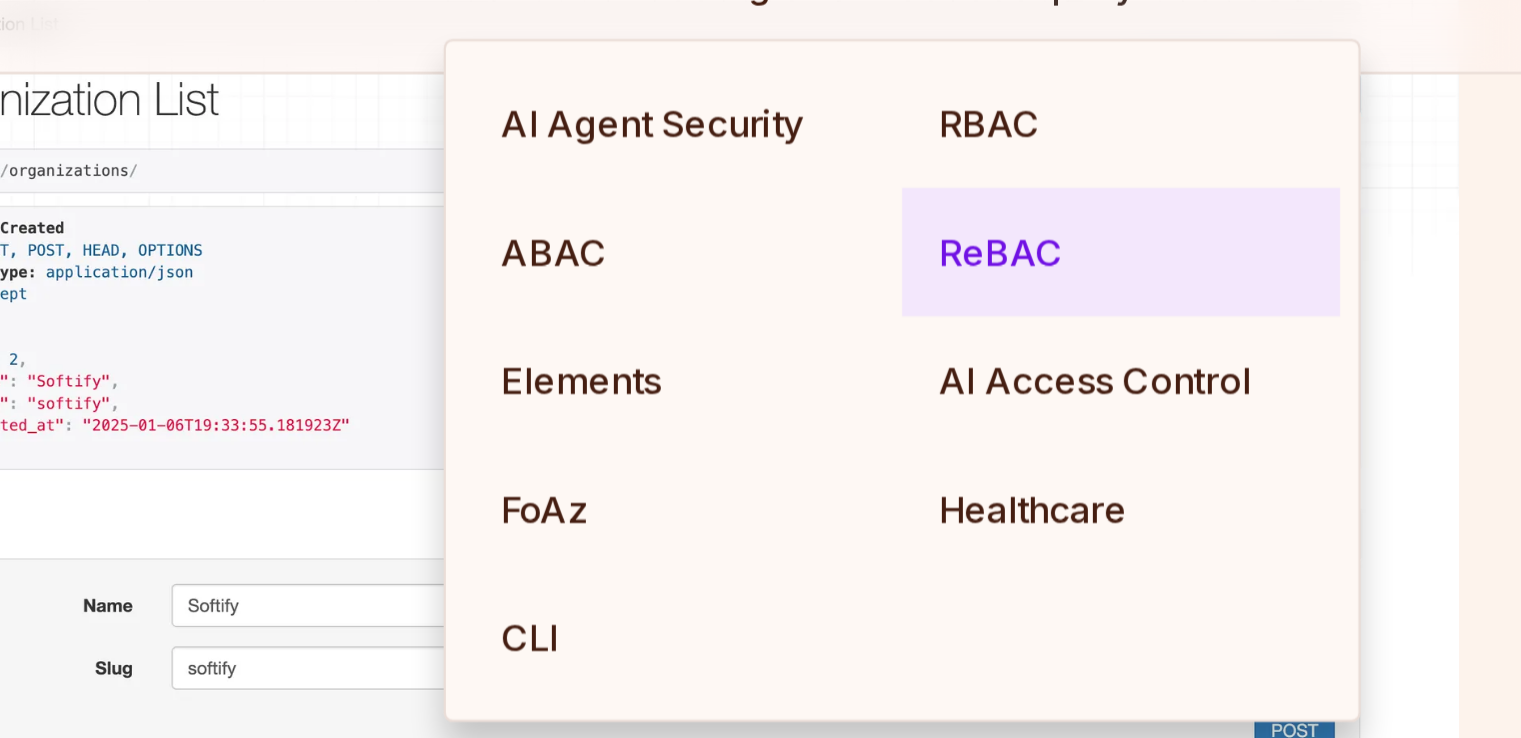 click on "ReBAC" at bounding box center [823, 155] 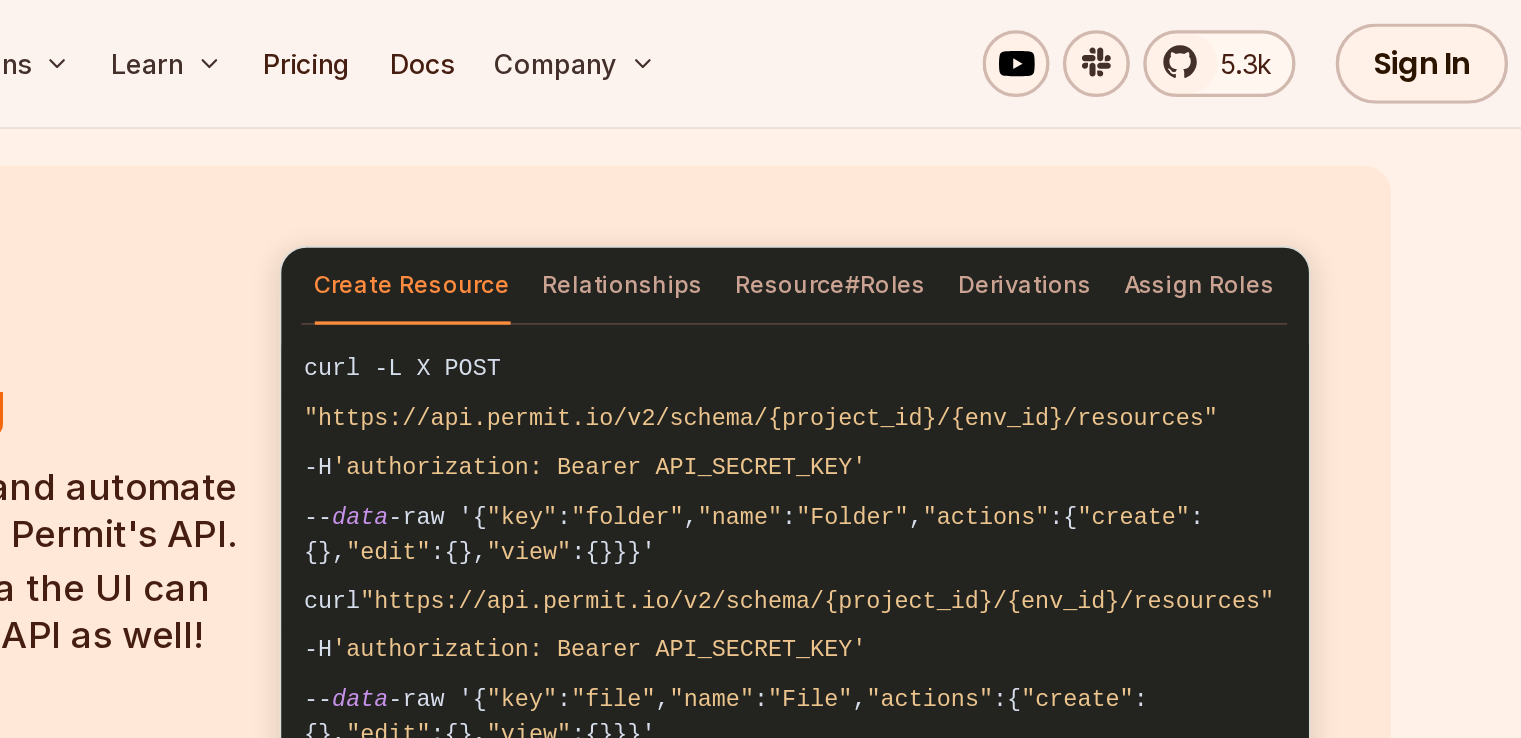 scroll, scrollTop: 1748, scrollLeft: 0, axis: vertical 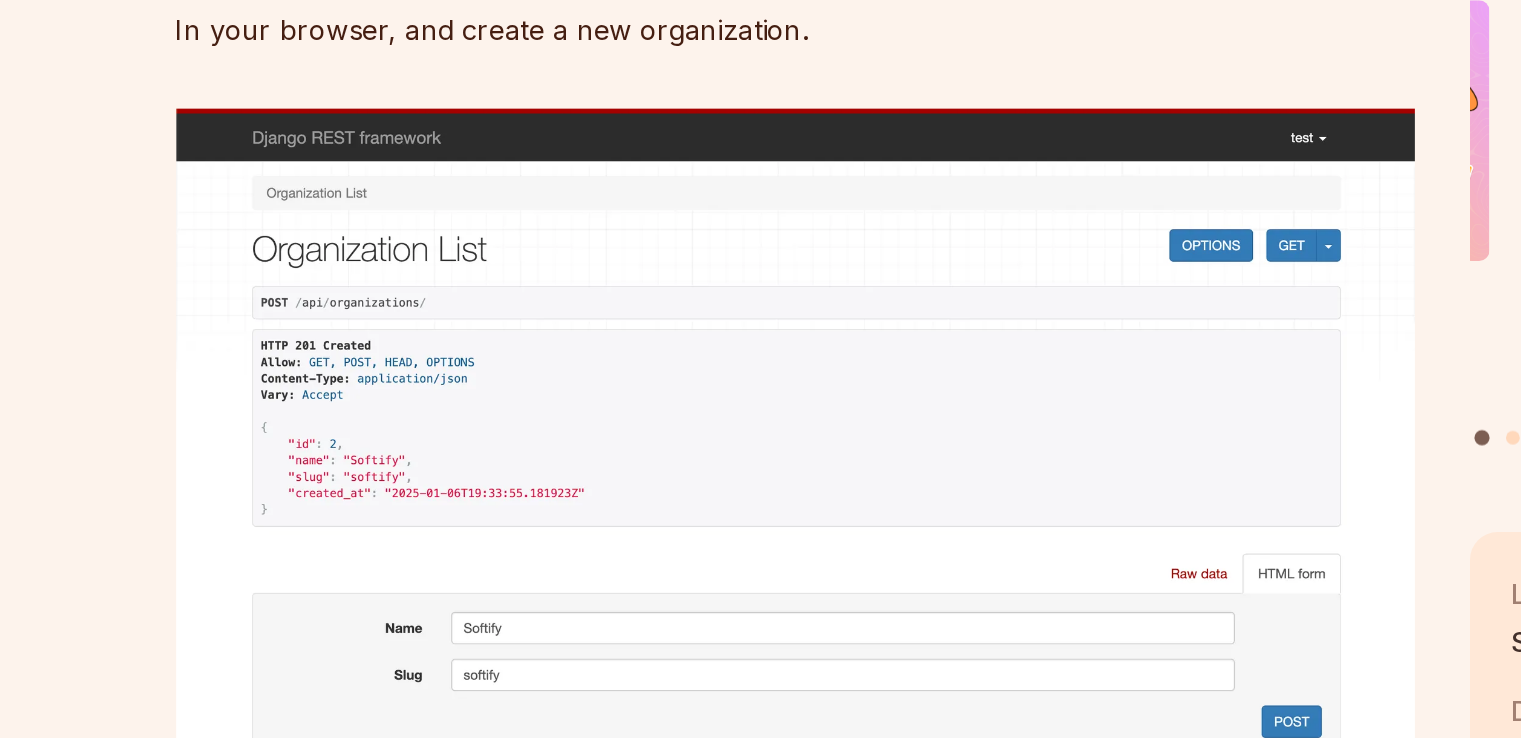 click on "from  rest_framework.viewsets  import  ViewSet
from  rest_framework.response  import  Response
from  .models  import  Document
from  .serializers  import  DocumentSerializer
from  .middleware  import  check_permit_permission
from  django.shortcuts  import  get_object_or_404
from  core.models  import  Organization
from  rest_framework  import  status
class   DocumentViewSet ( ViewSet ):
serializer_class = DocumentSerializer
def   get_queryset ( self ):
organization_id = self.request.META.get( 'HTTP_X_ORGANIZATION_ID' )
return  Document.objects. filter (
organization_id=organization_id
)
@check_permit_permission( action= "read" )
def   list ( self, request ):
queryset = self.get_queryset()
serializer = self.serializer_class(queryset, many= True )
return  Response(serializer.data)
@check_permit_permission( action= "create" )
def   create ( self, request ):
organization_id = request.META.get('HTTP_X_ORGANIZATION_ID')
if not organization_id:
return Response({'detail': 'X-Organization-ID header is required'}, status=status.HTTP_400_BAD_REQUEST)
serializer = self.serializer_class(data=request.data)
if serializer.is_valid():
serializer.save(organization_id=organization_id)
return Response(serializer.data, status=status.HTTP_201_CREATED)
return Response(serializer.errors, status=status.HTTP_400_BAD_REQUEST)" at bounding box center (610, -306) 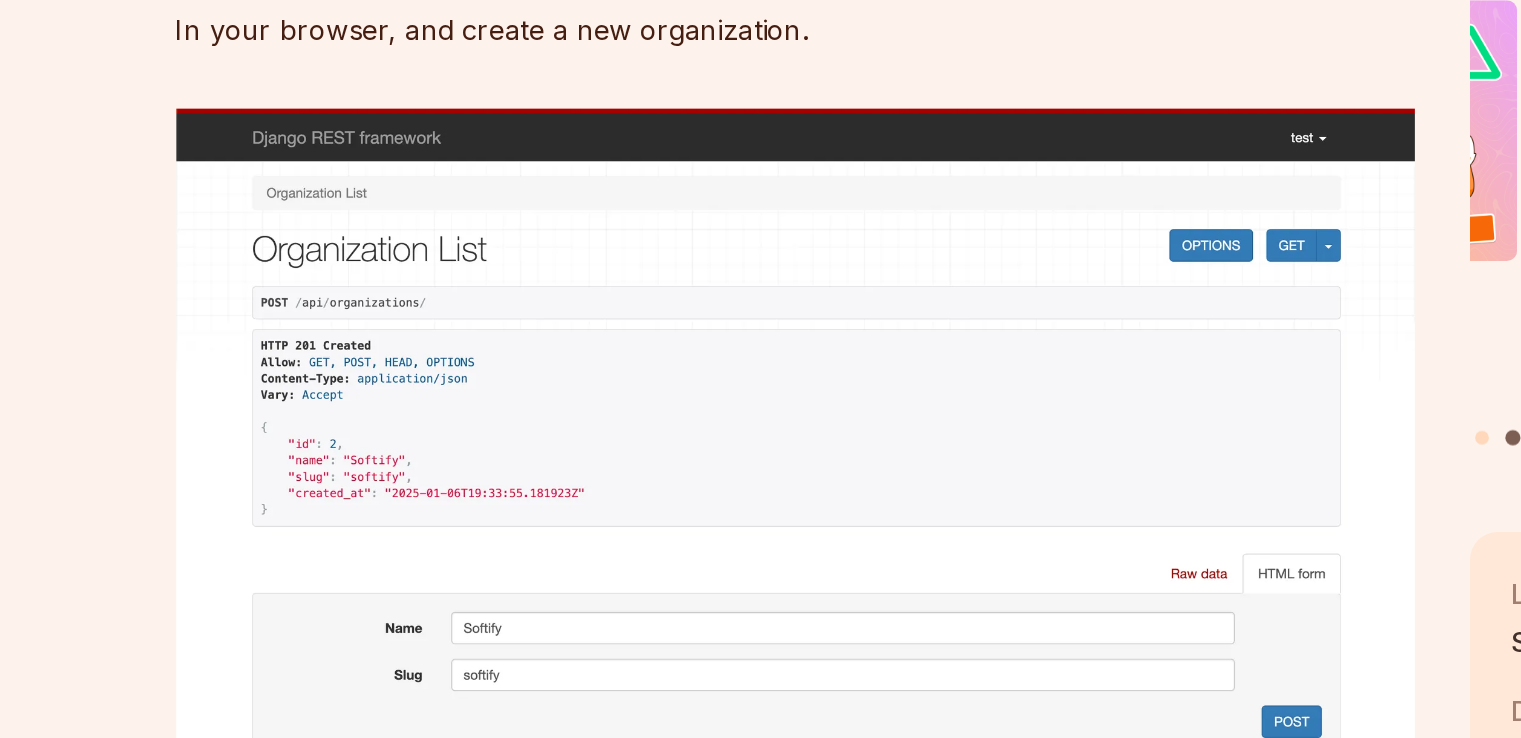 click on "get_queryset" at bounding box center (636, -537) 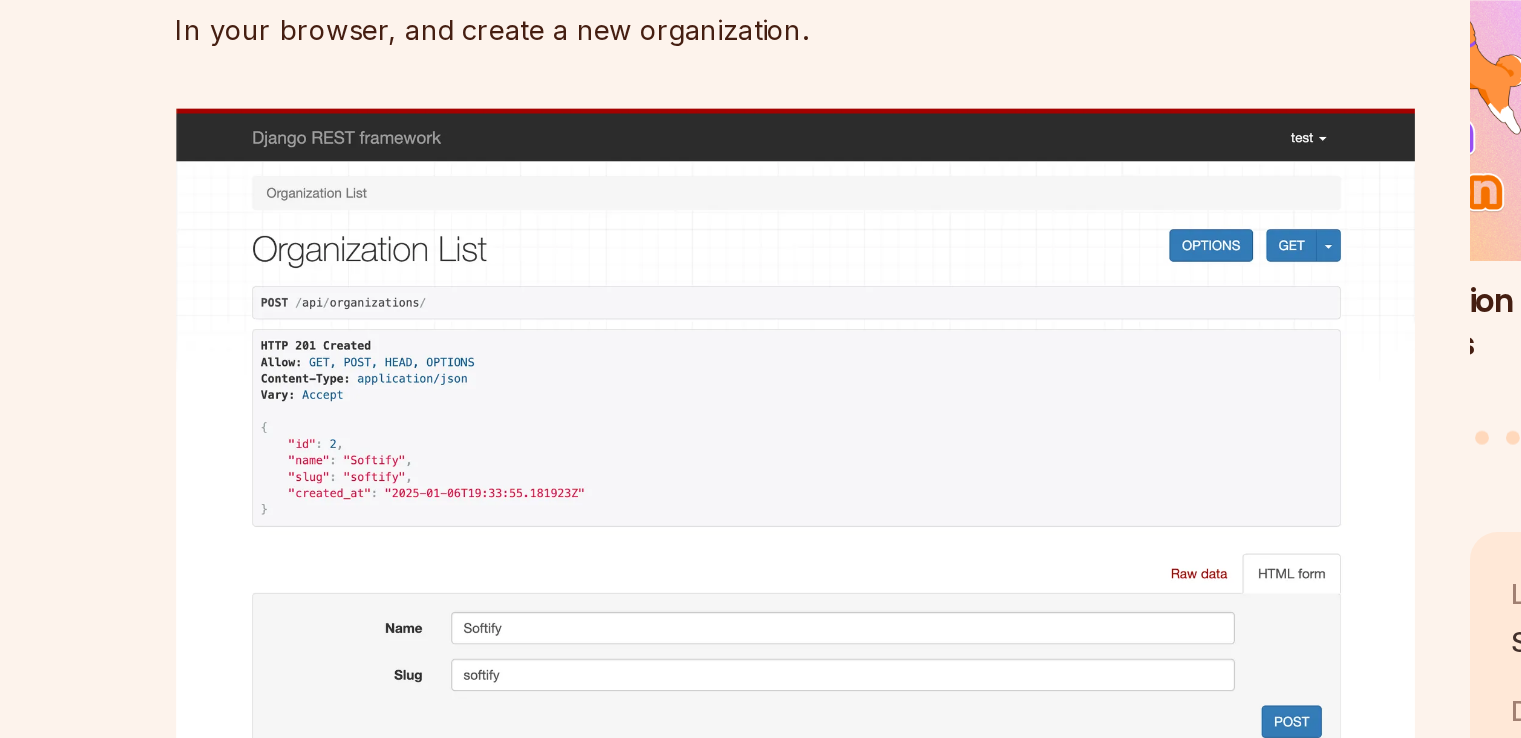 click on "from  rest_framework.viewsets  import  ViewSet
from  rest_framework.response  import  Response
from  .models  import  Document
from  .serializers  import  DocumentSerializer
from  .middleware  import  check_permit_permission
from  django.shortcuts  import  get_object_or_404
from  core.models  import  Organization
from  rest_framework  import  status
class   DocumentViewSet ( ViewSet ):
serializer_class = DocumentSerializer
def   get_queryset ( self ):
organization_id = self.request.META.get( 'HTTP_X_ORGANIZATION_ID' )
return  Document.objects. filter (
organization_id=organization_id
)
@check_permit_permission( action= "read" )
def   list ( self, request ):
queryset = self.get_queryset()
serializer = self.serializer_class(queryset, many= True )
return  Response(serializer.data)
@check_permit_permission( action= "create" )
def   create ( self, request ):
organization_id = request.META.get('HTTP_X_ORGANIZATION_ID')
if not organization_id:
return Response({'detail': 'X-Organization-ID header is required'}, status=status.HTTP_400_BAD_REQUEST)
serializer = self.serializer_class(data=request.data)
if serializer.is_valid():
serializer.save(organization_id=organization_id)
return Response(serializer.data, status=status.HTTP_201_CREATED)
return Response(serializer.errors, status=status.HTTP_400_BAD_REQUEST)" at bounding box center [610, -306] 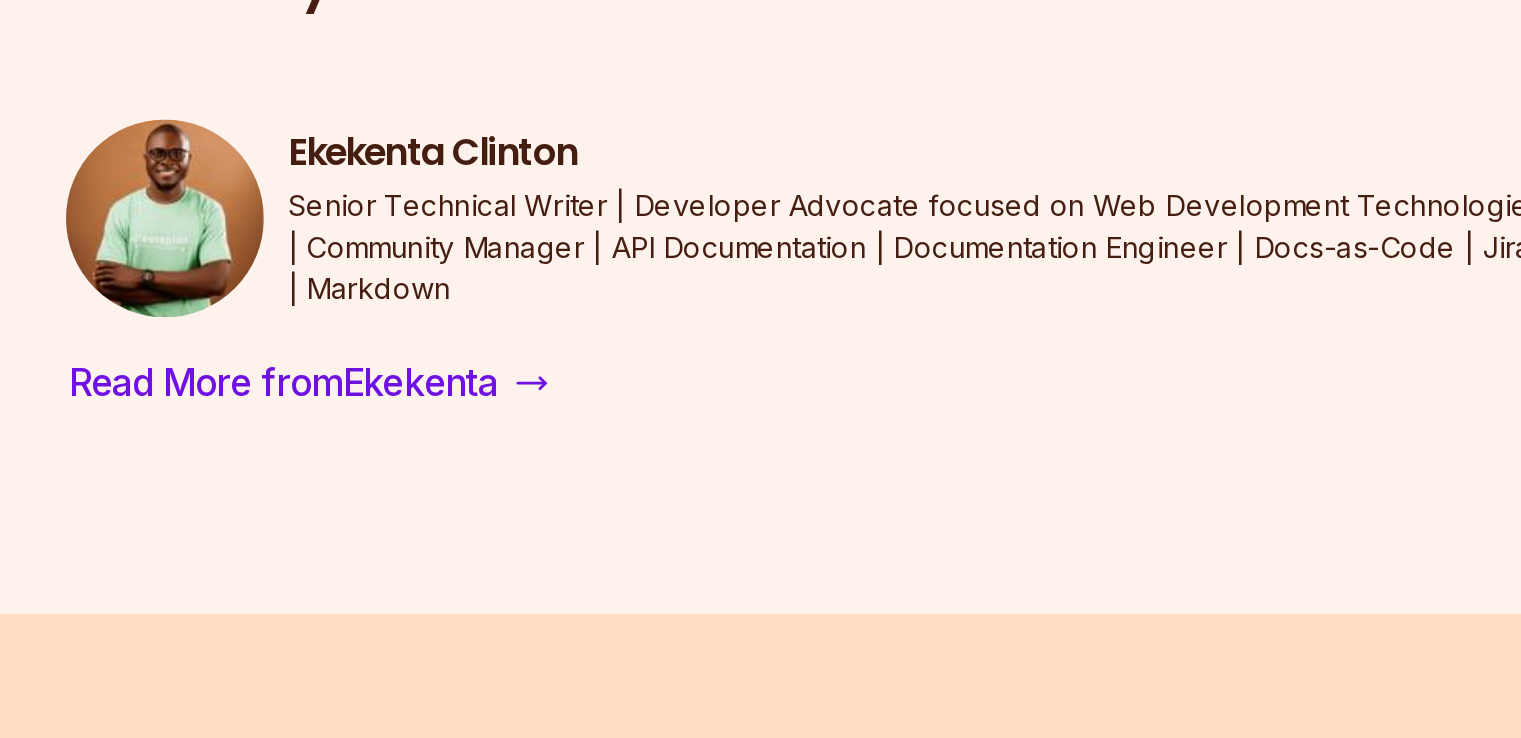 scroll, scrollTop: 12068, scrollLeft: 0, axis: vertical 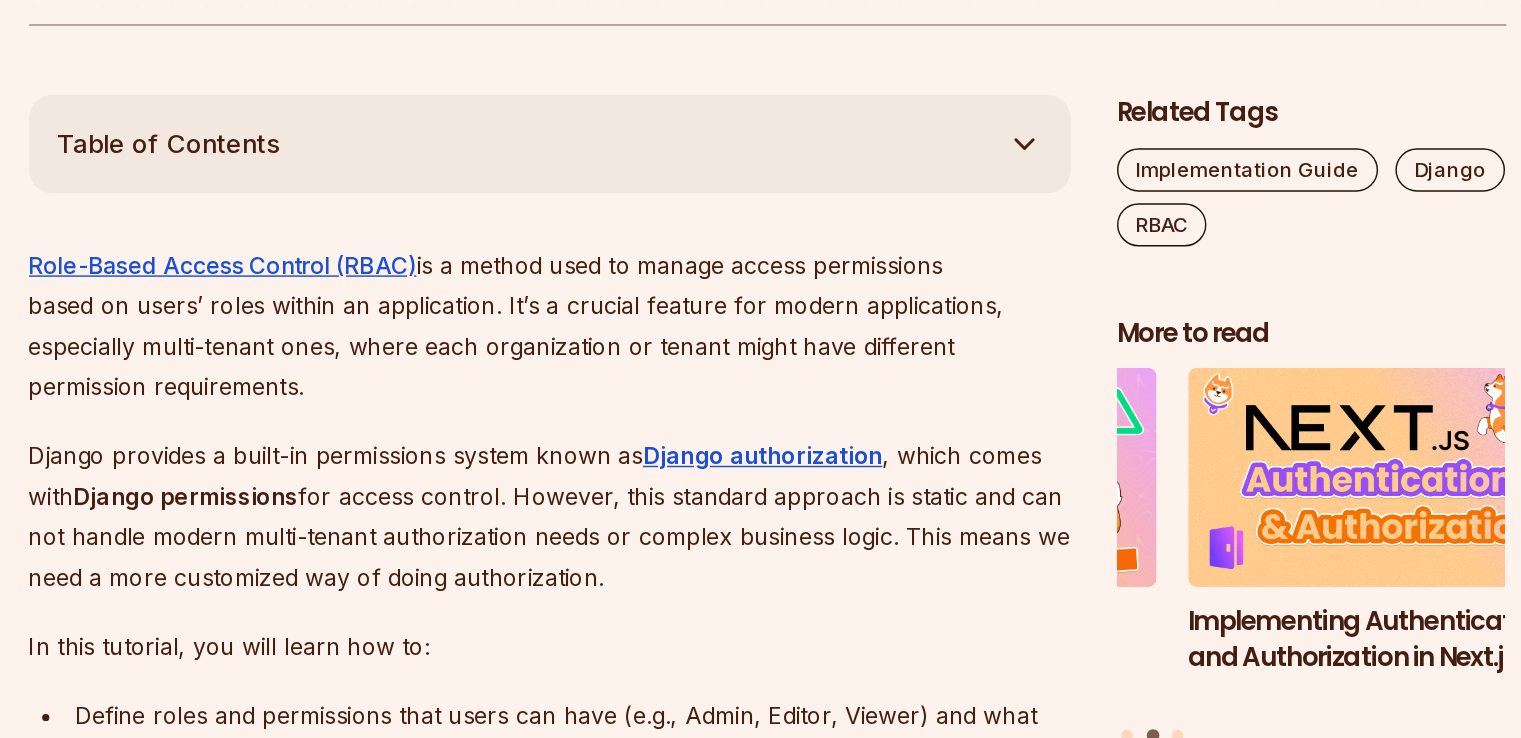 click 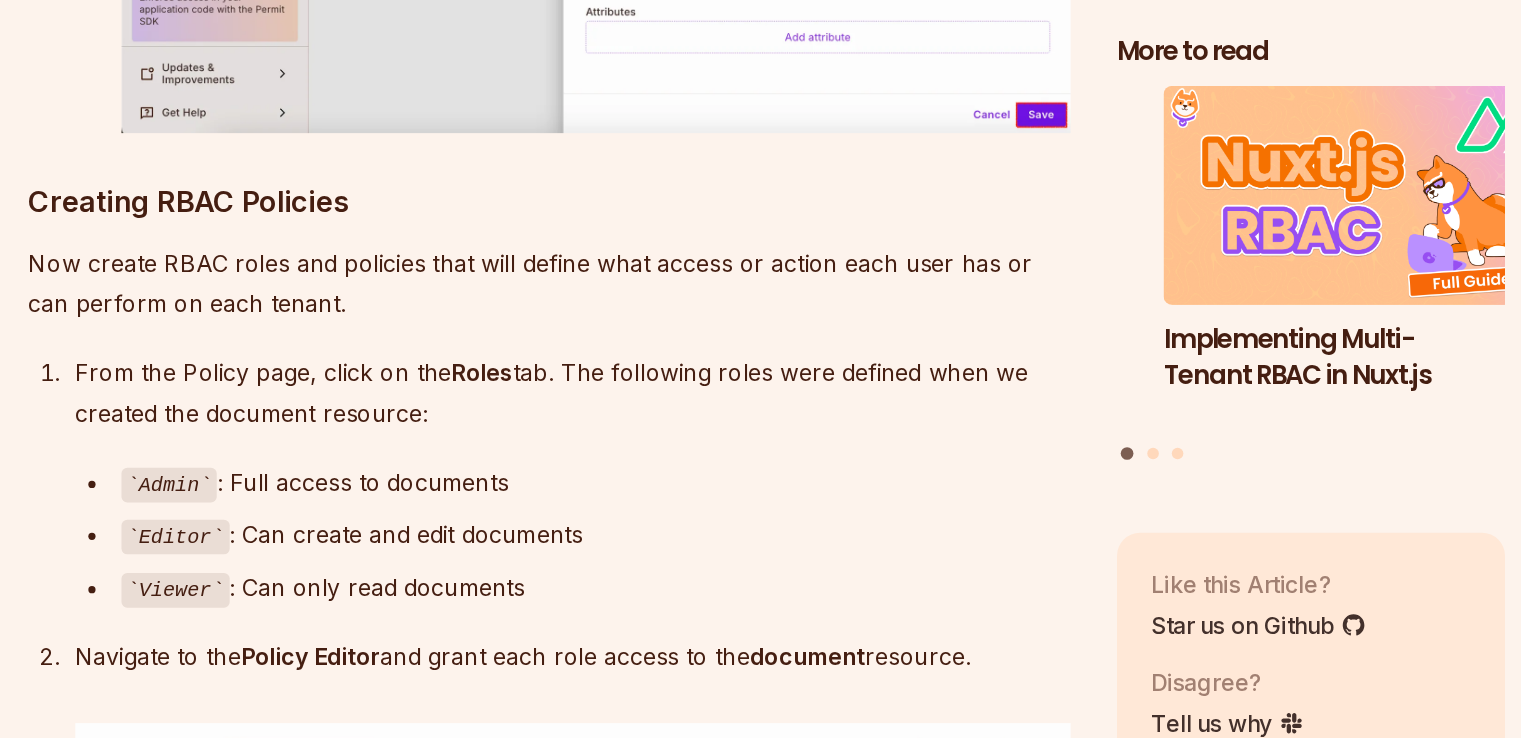 scroll, scrollTop: 6126, scrollLeft: 0, axis: vertical 